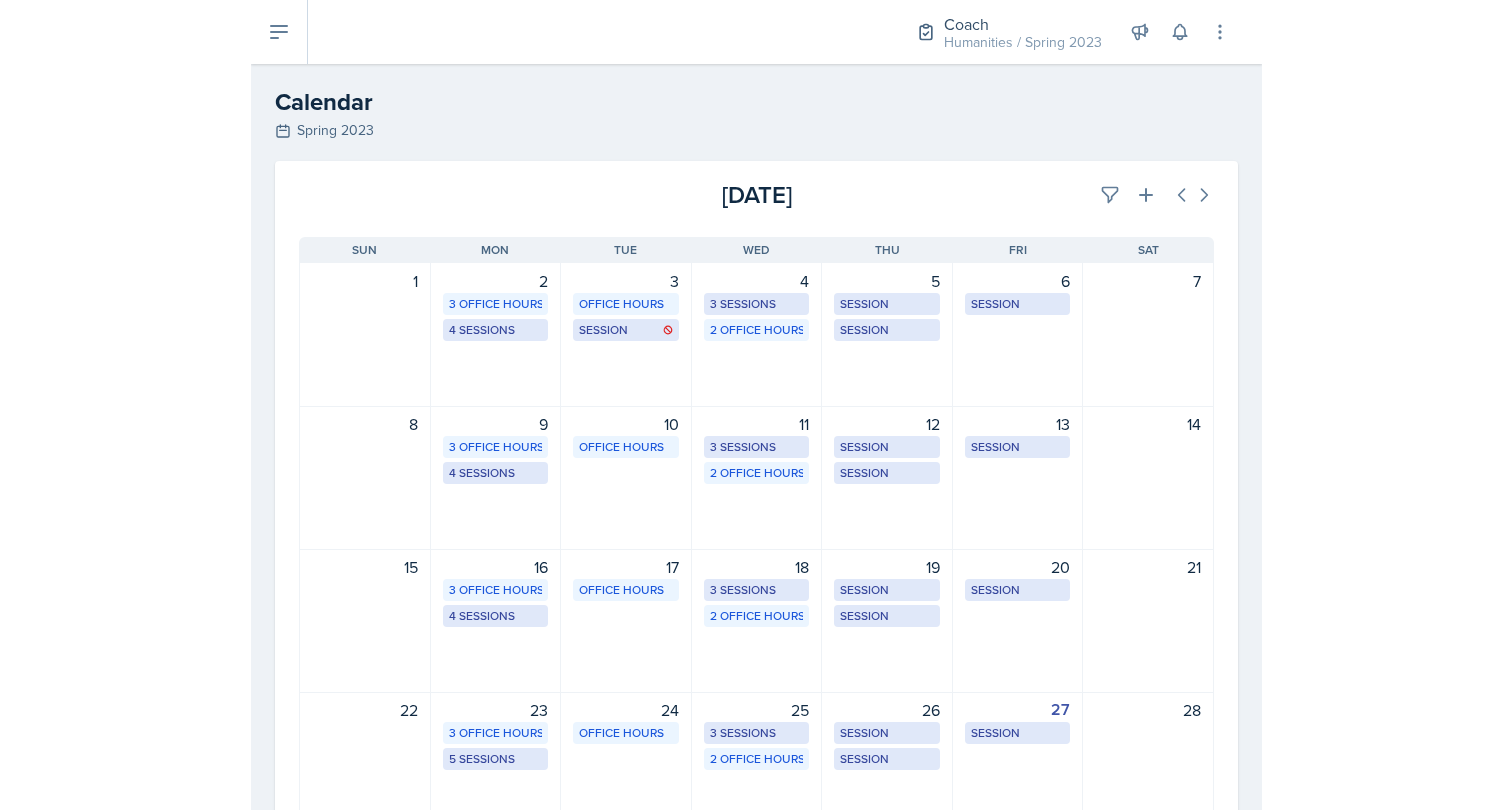 scroll, scrollTop: 0, scrollLeft: 0, axis: both 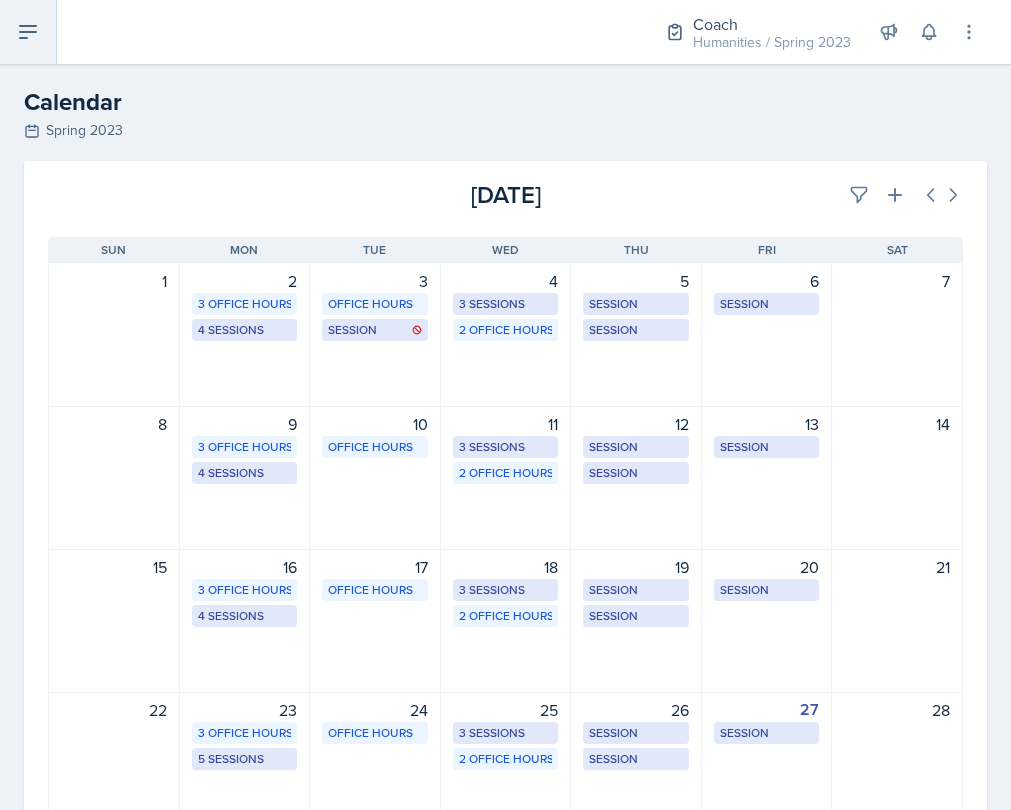 click 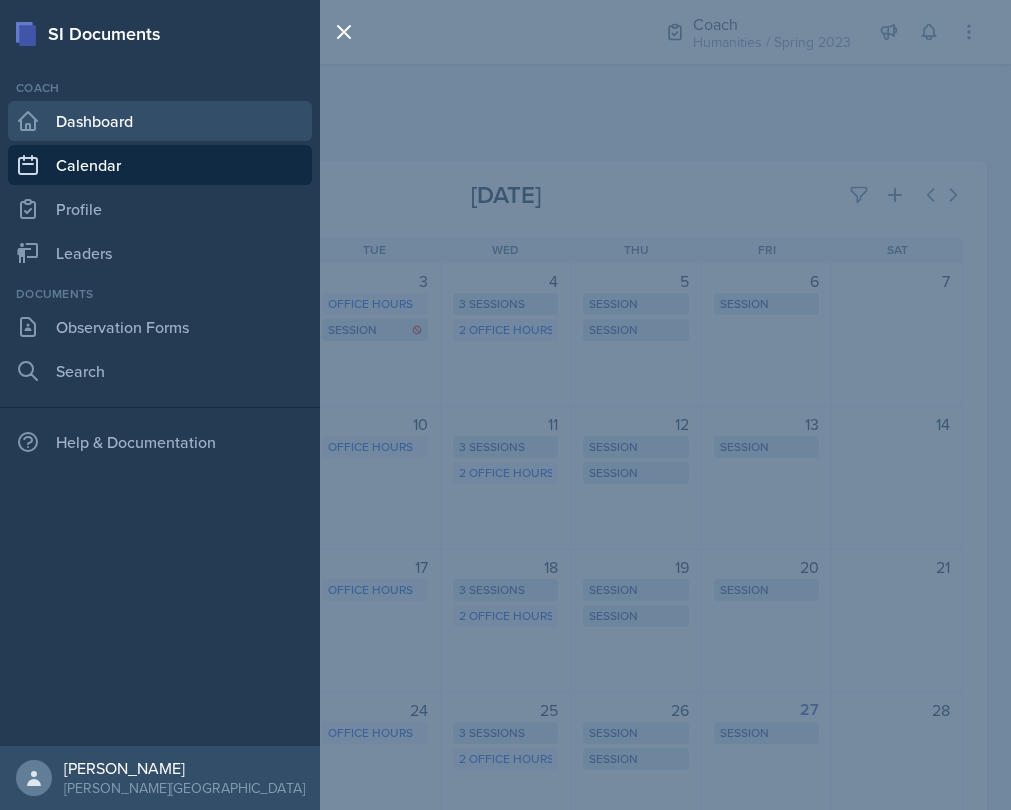 click on "Dashboard" at bounding box center (160, 121) 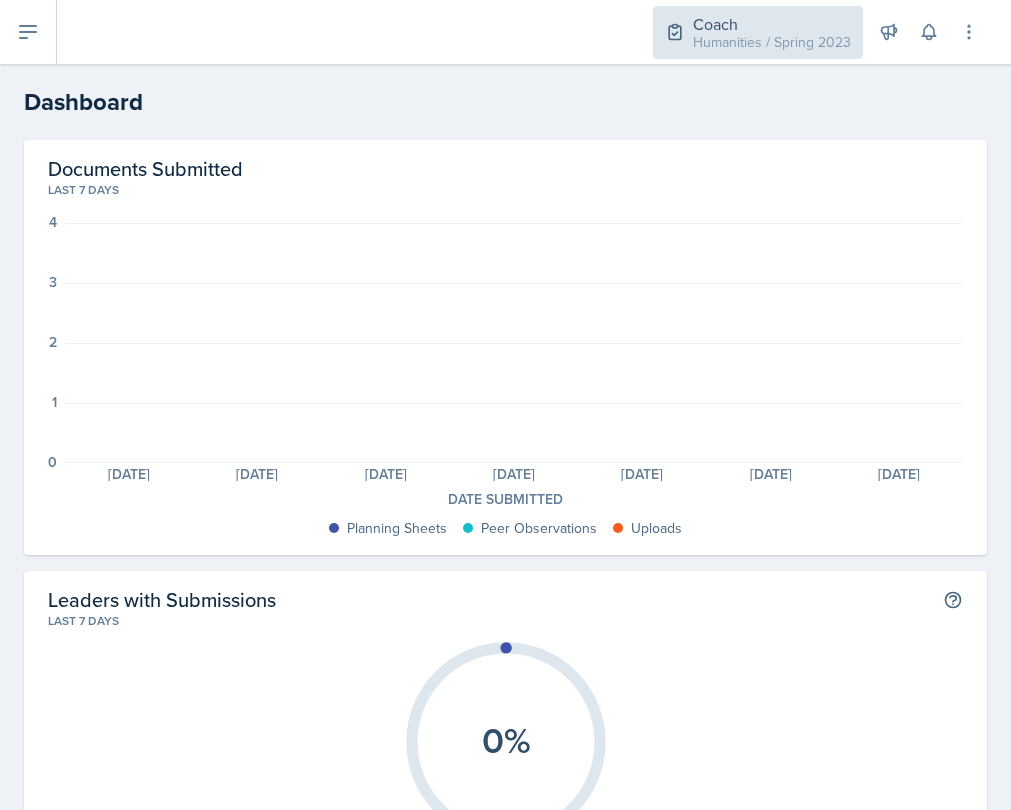 click on "Coach" at bounding box center (772, 24) 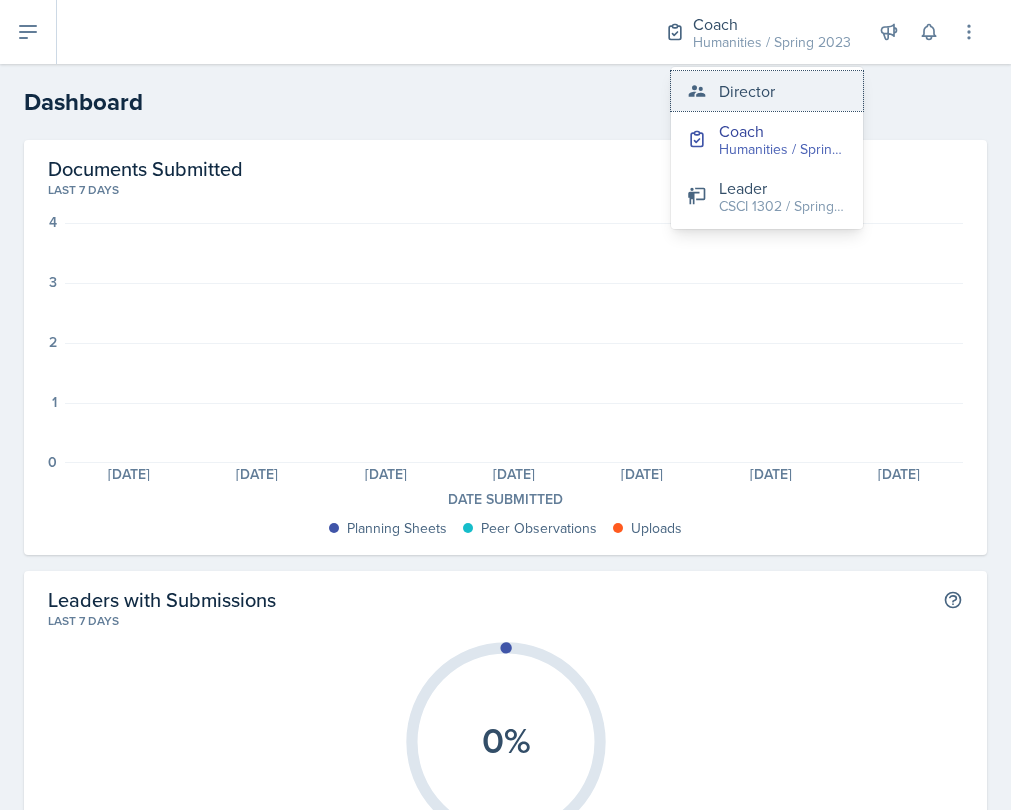click on "Director" at bounding box center (747, 91) 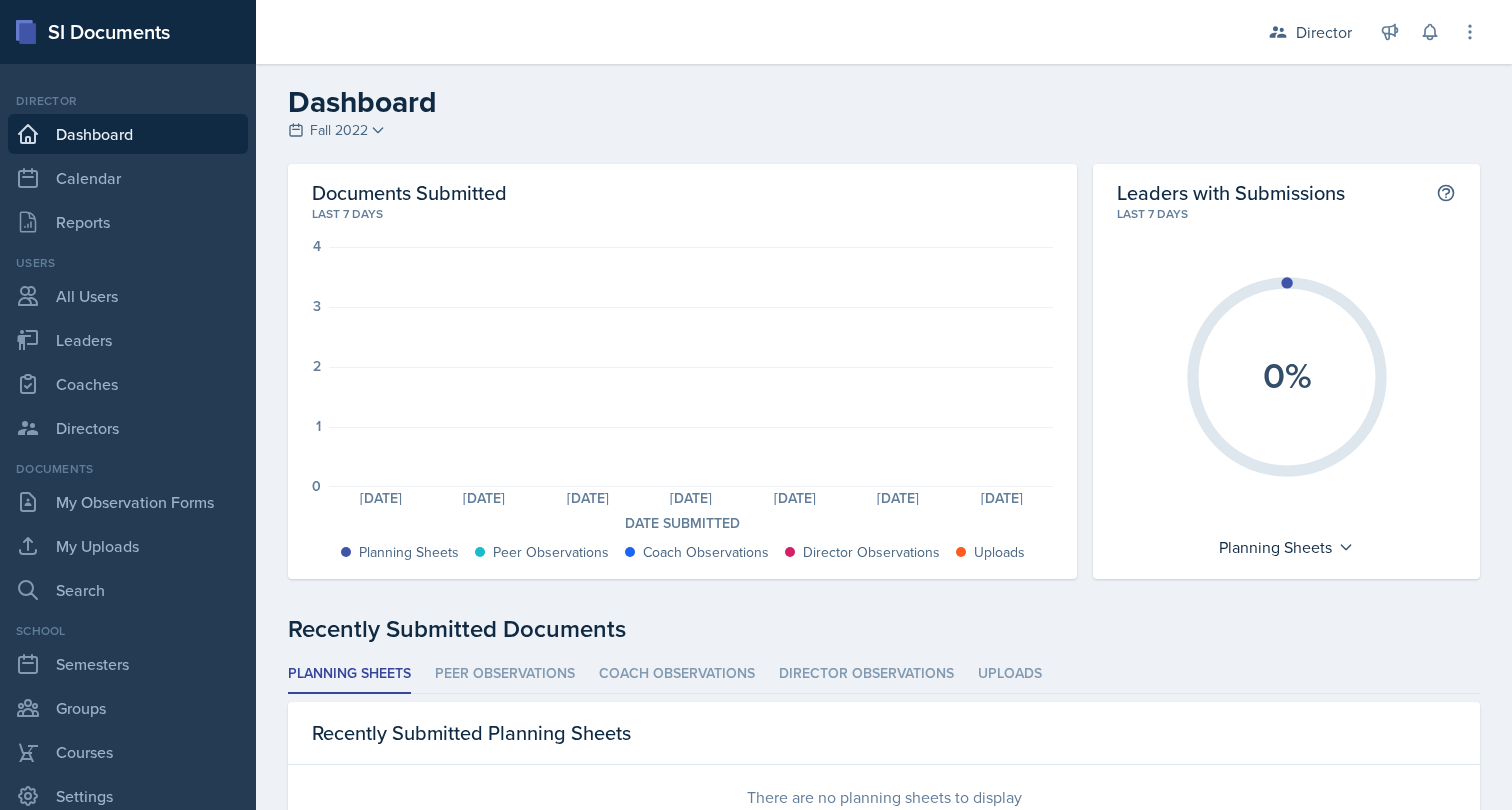 scroll, scrollTop: 68, scrollLeft: 0, axis: vertical 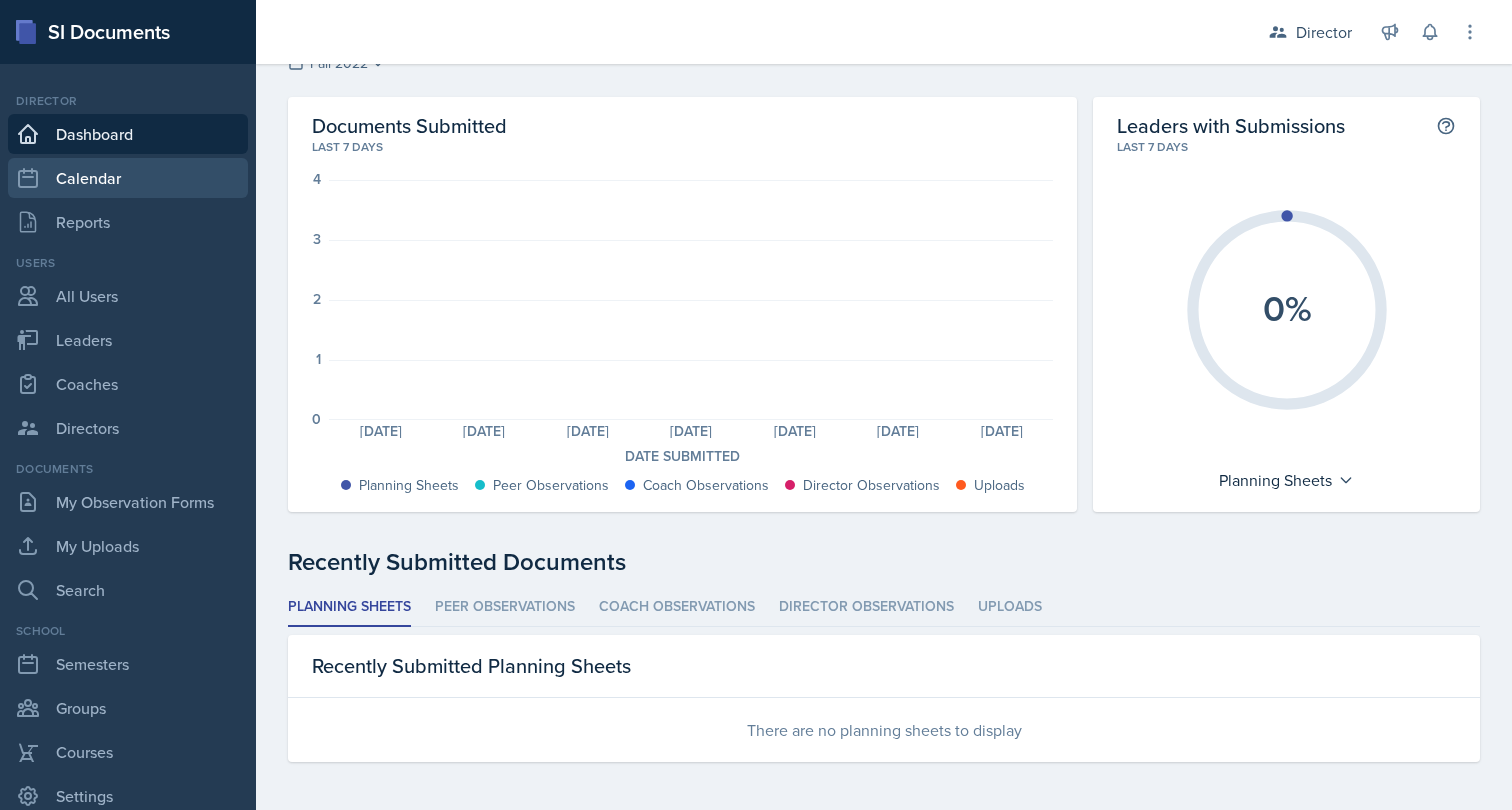 click on "Calendar" at bounding box center [128, 178] 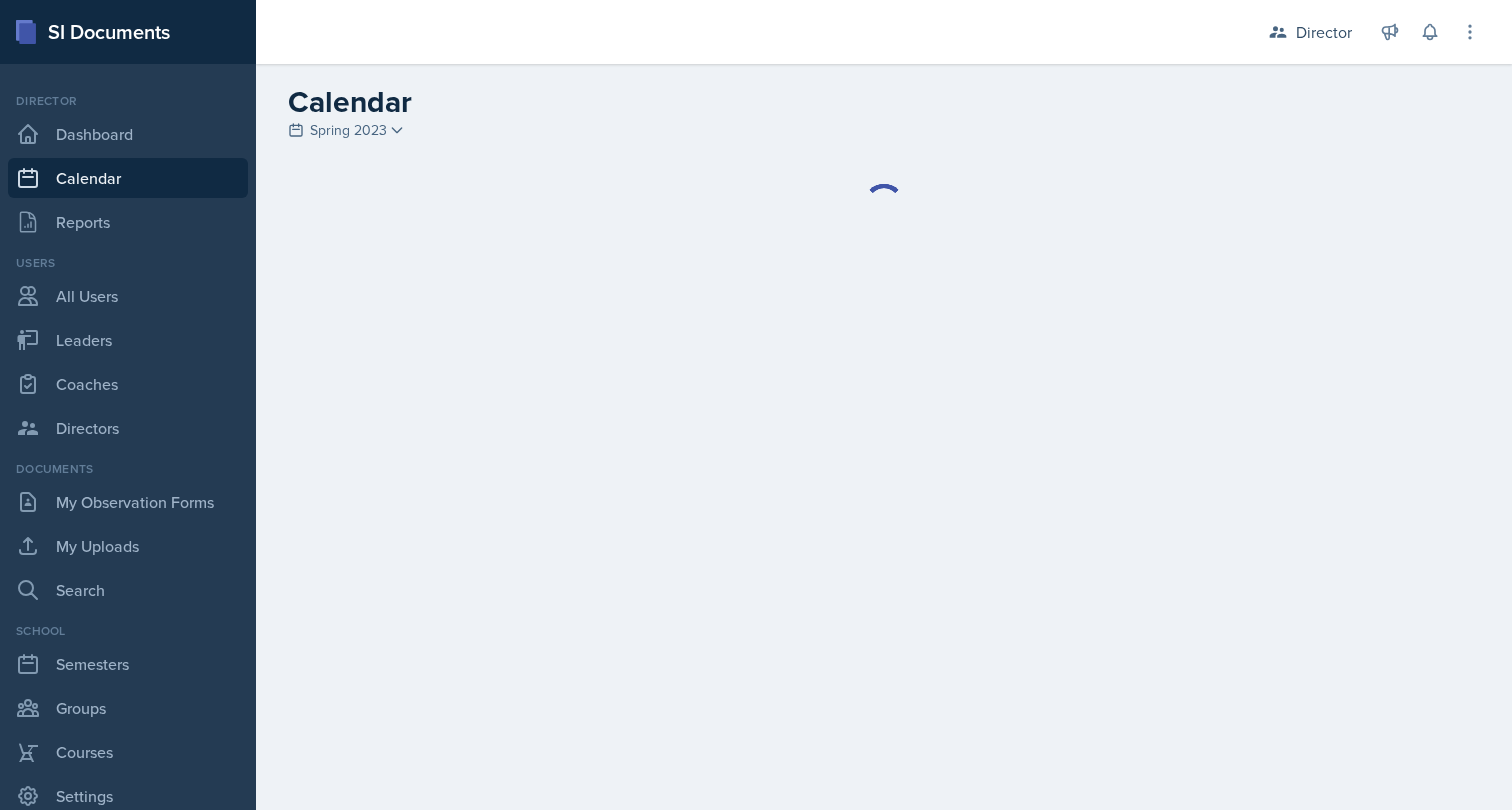 scroll, scrollTop: 0, scrollLeft: 0, axis: both 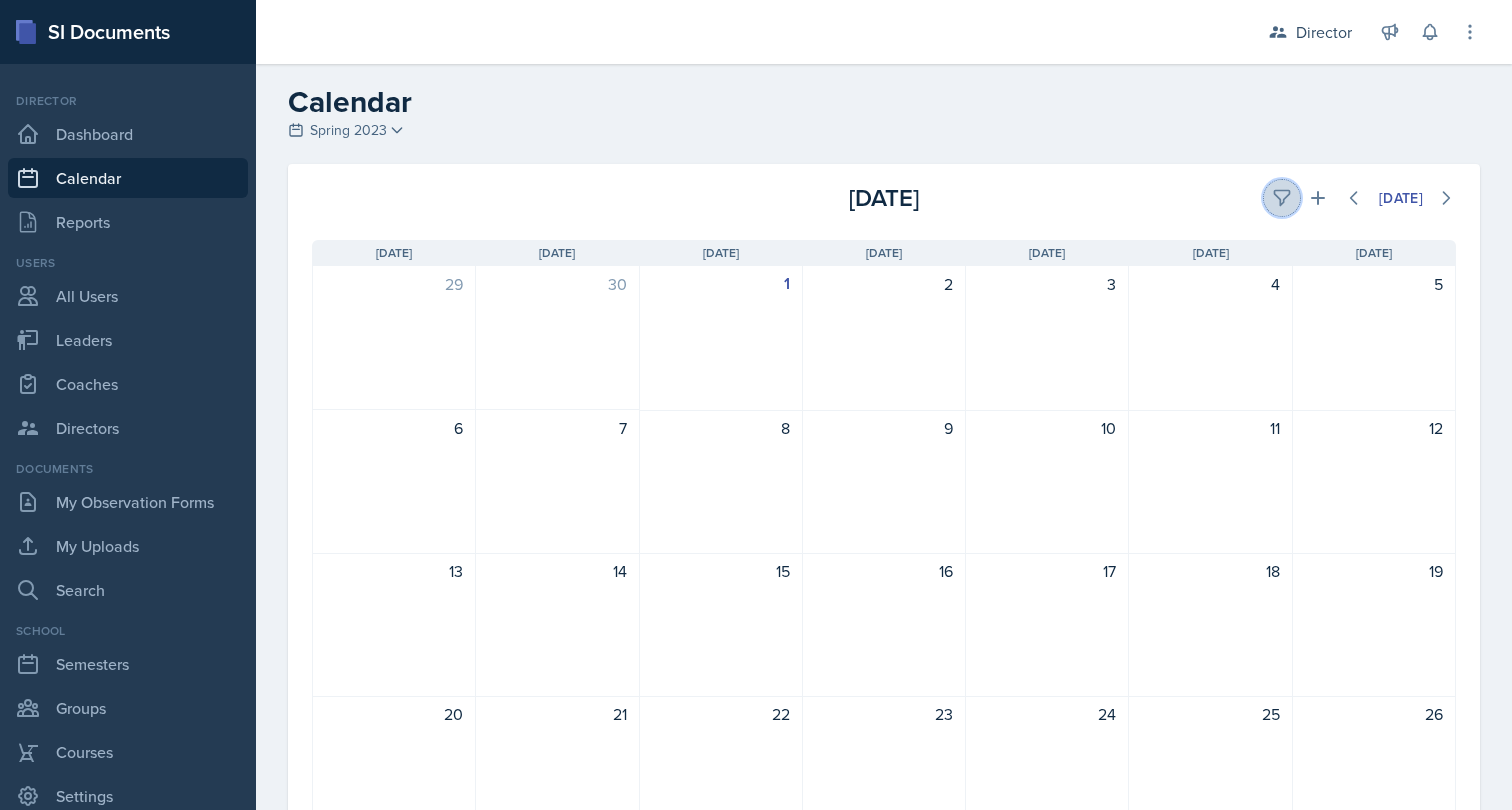 click at bounding box center [1282, 198] 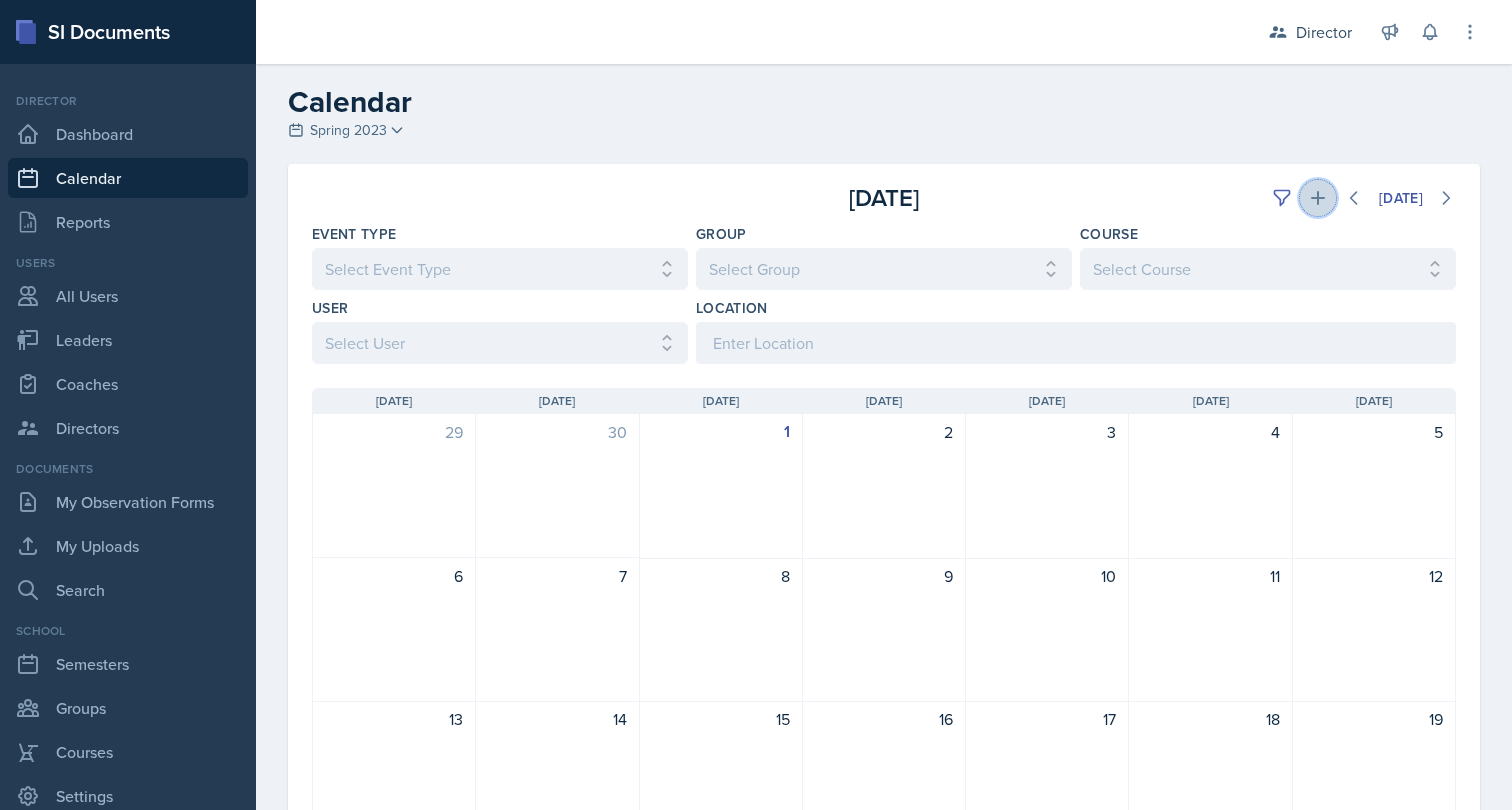 click 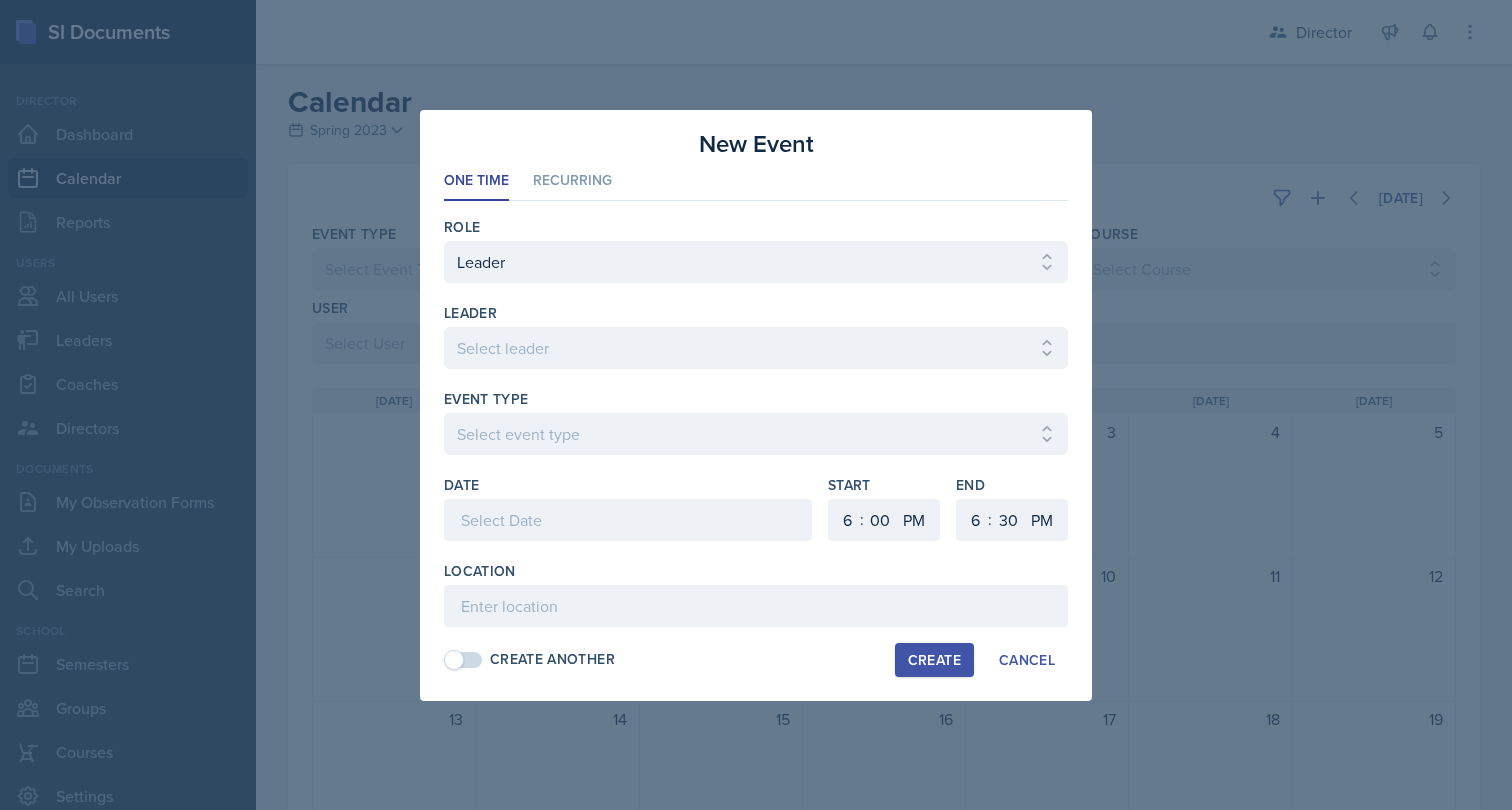 click at bounding box center [756, 405] 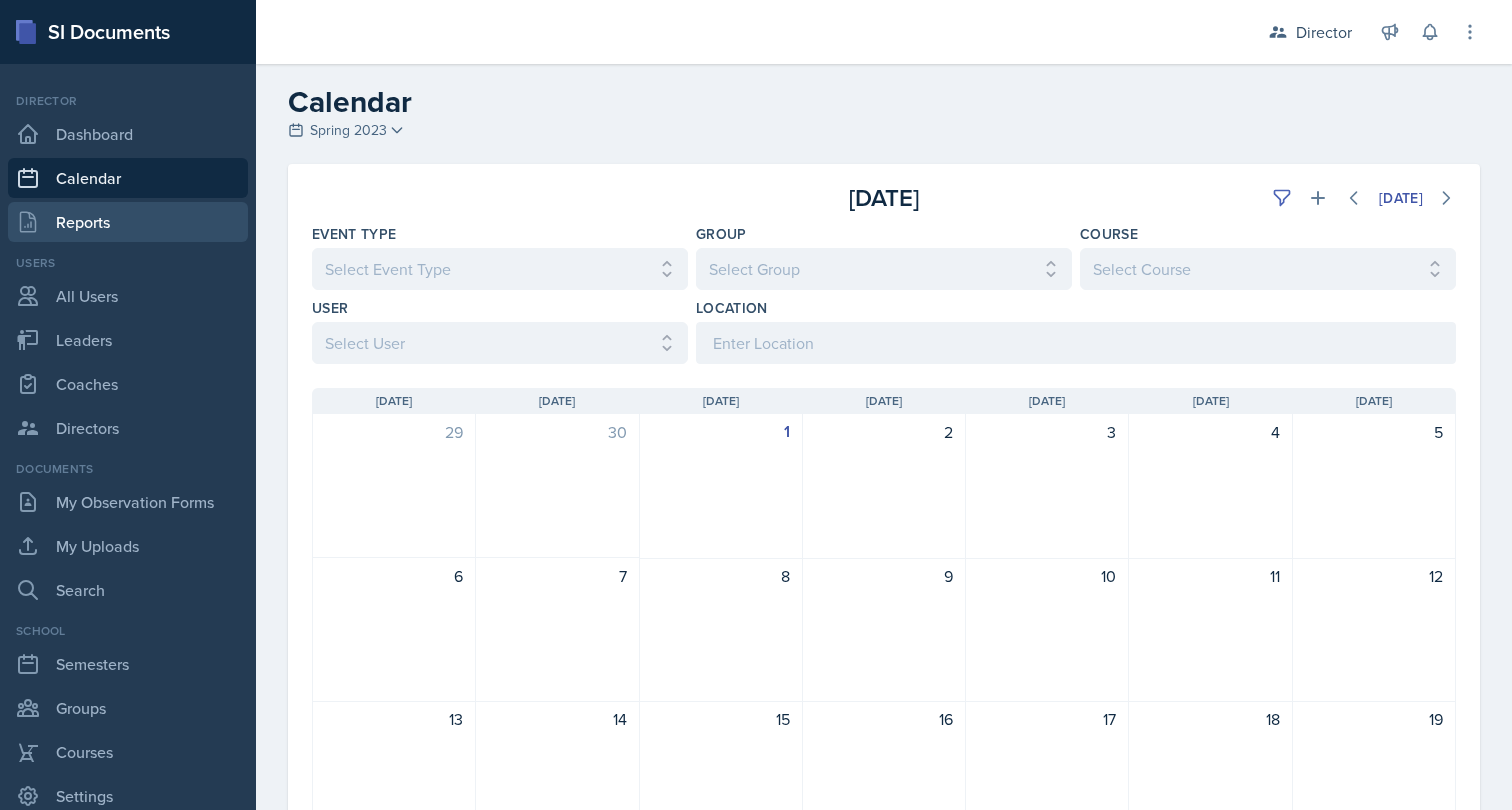 click on "Reports" at bounding box center (128, 222) 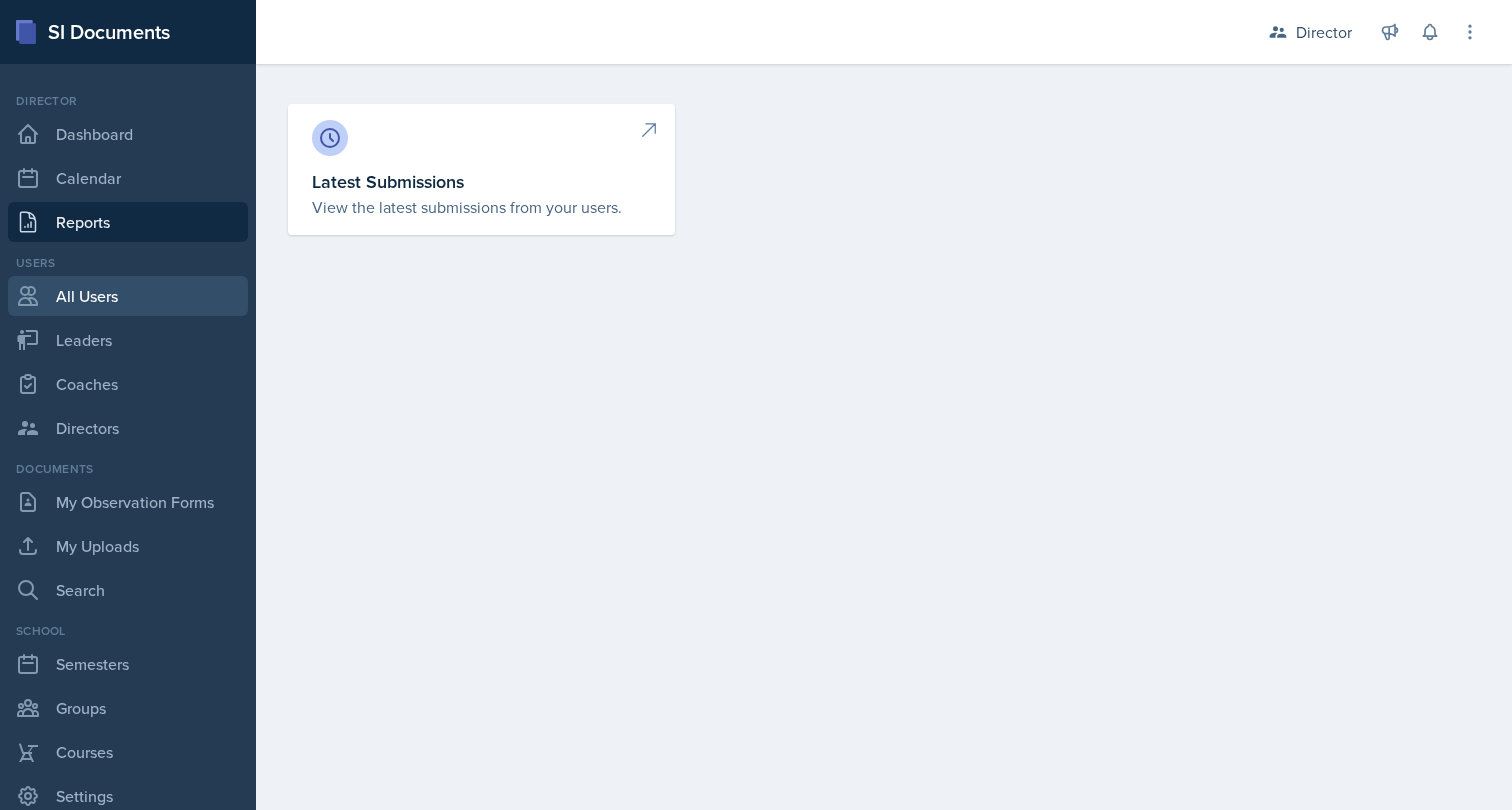 click on "All Users" at bounding box center [128, 296] 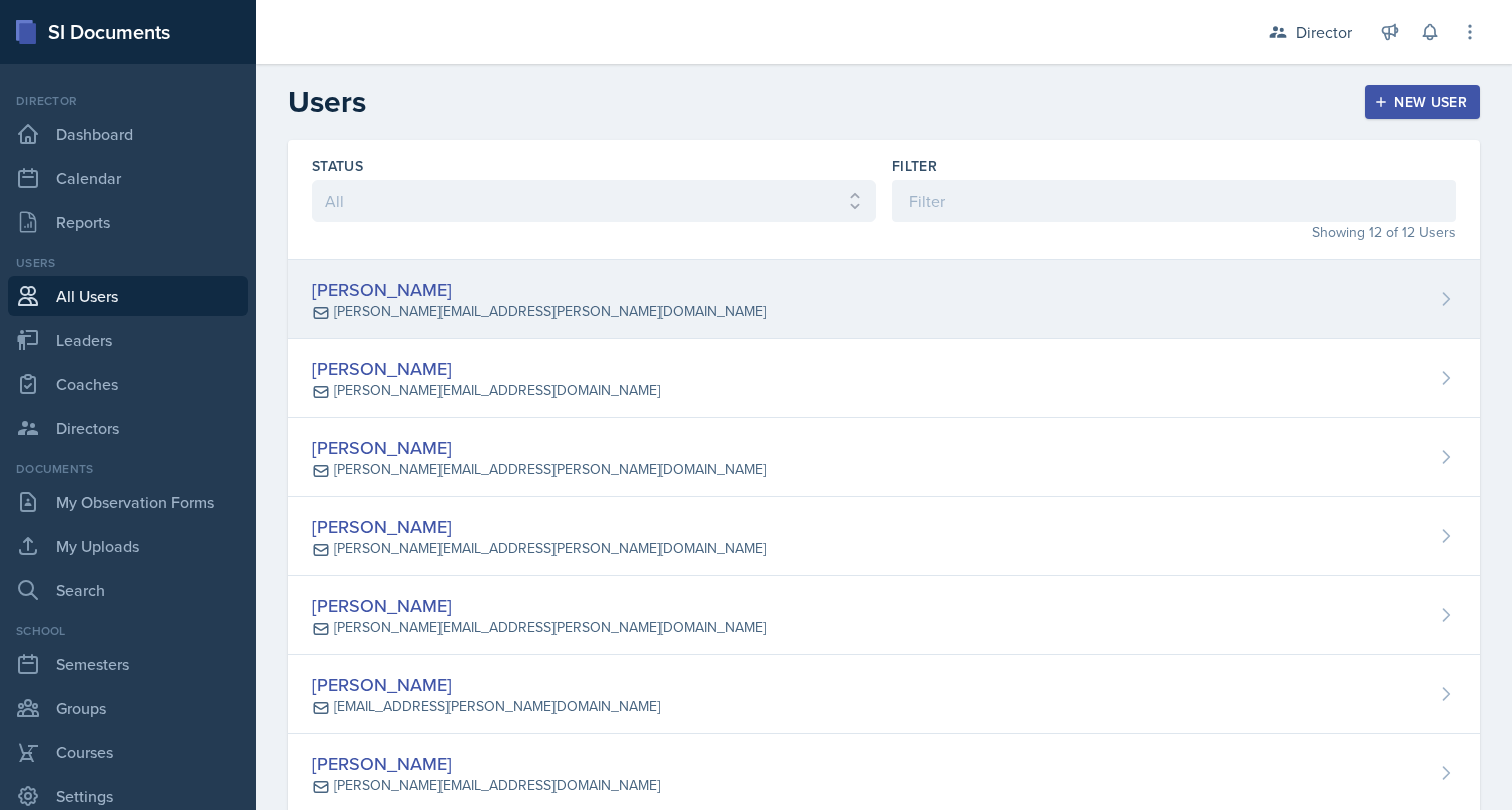 click on "[PERSON_NAME]" at bounding box center (539, 289) 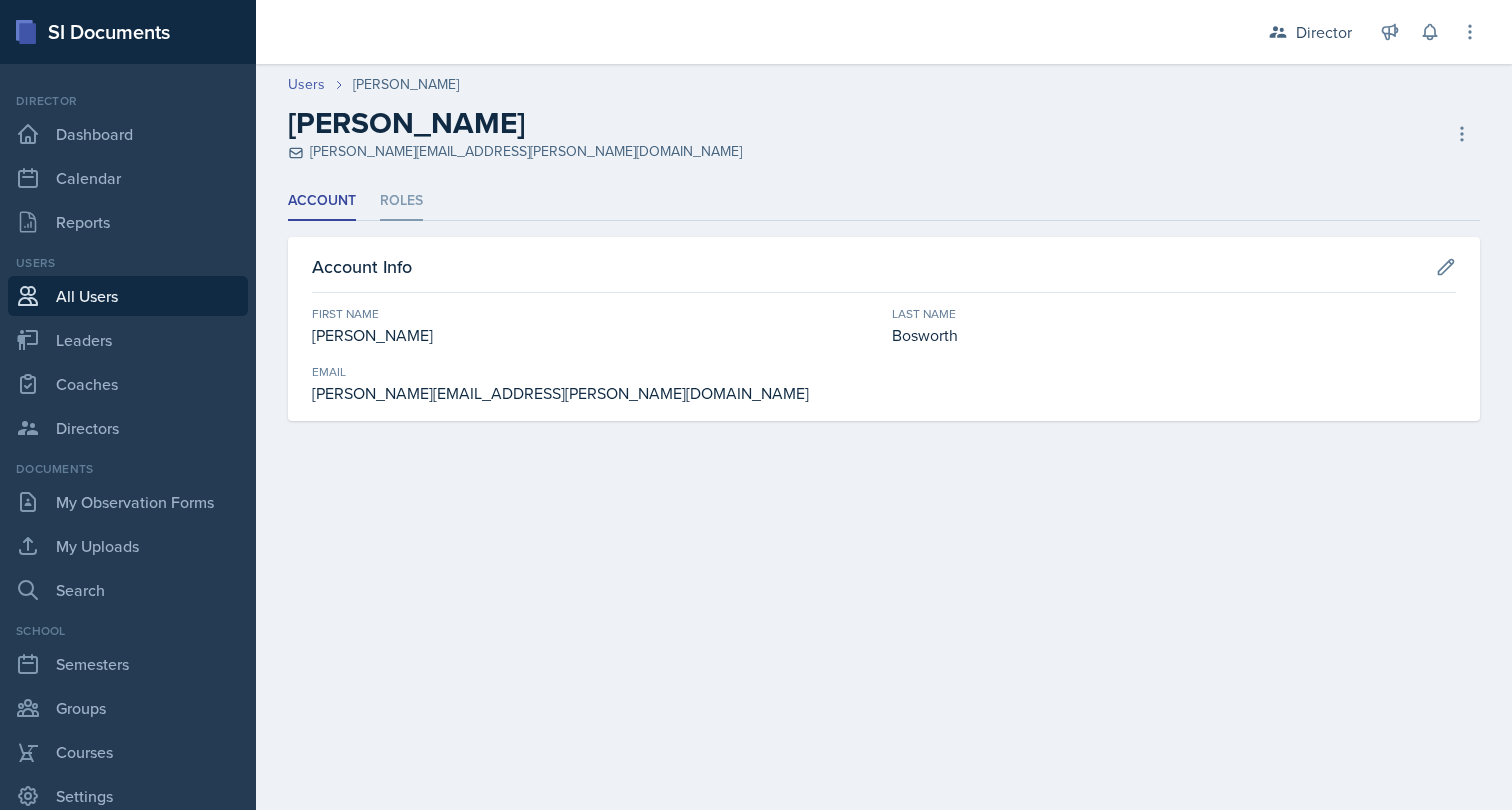 click on "Roles" at bounding box center [401, 201] 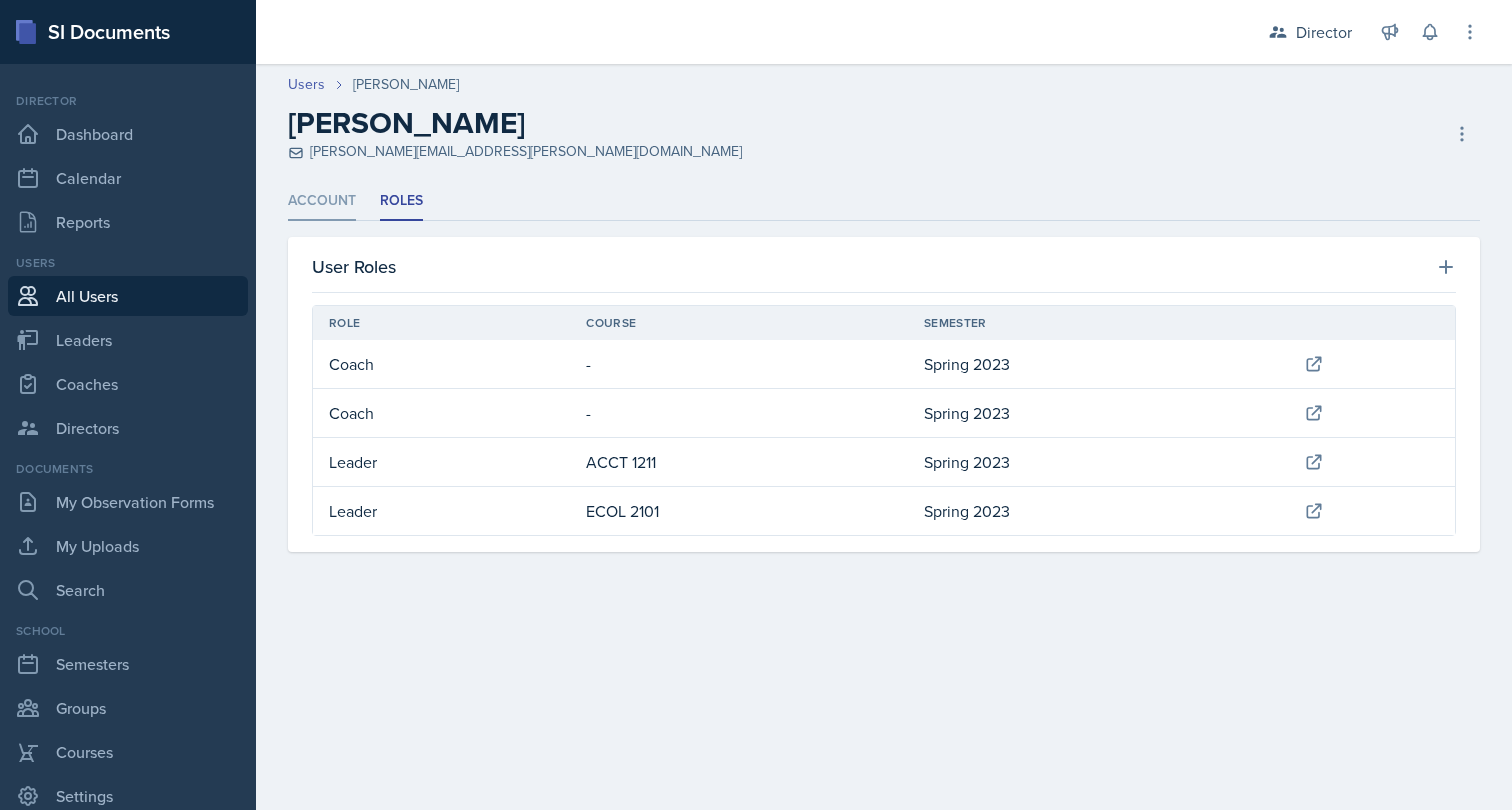 click on "Account" at bounding box center (322, 201) 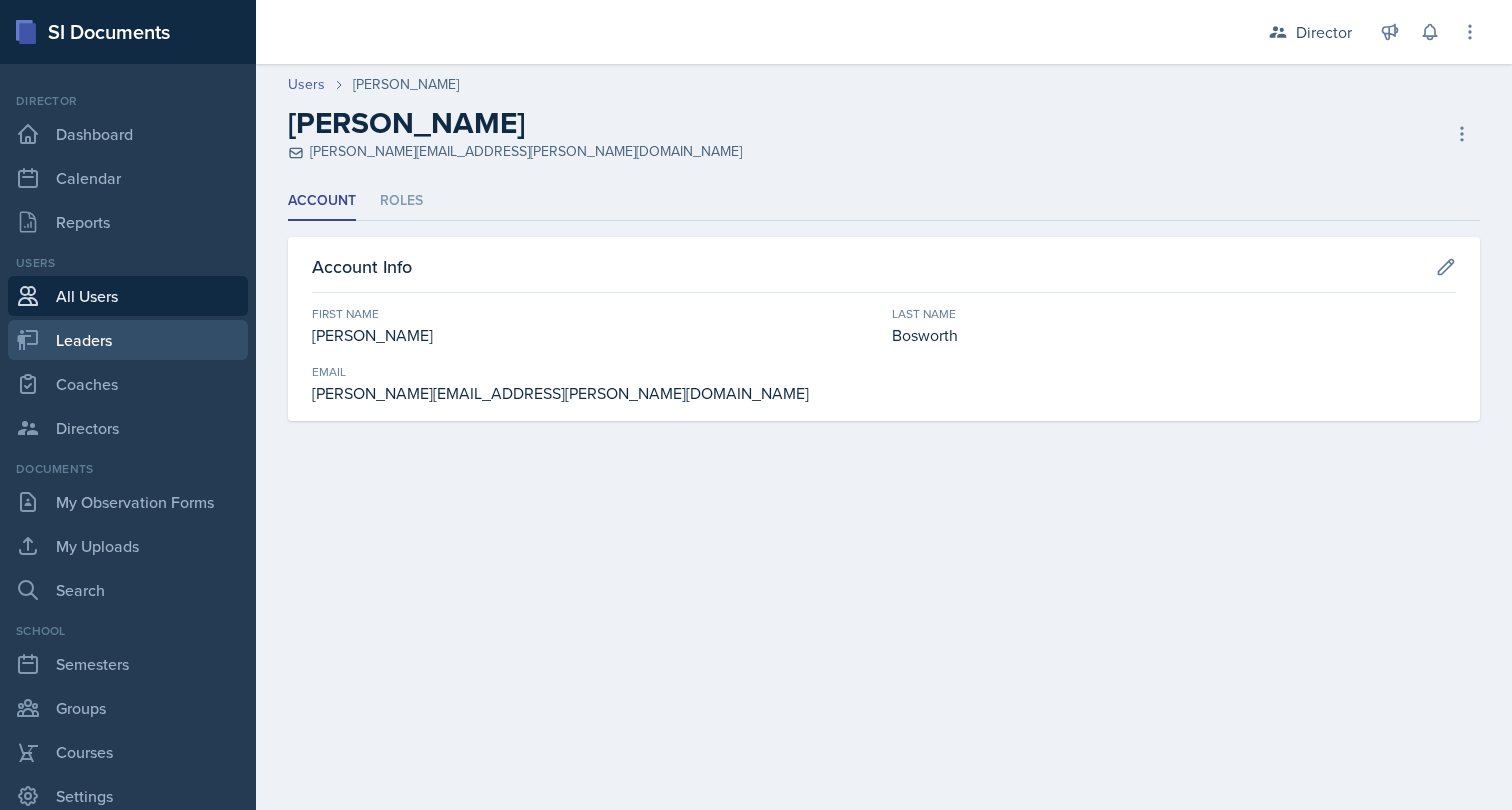 click on "Leaders" at bounding box center [128, 340] 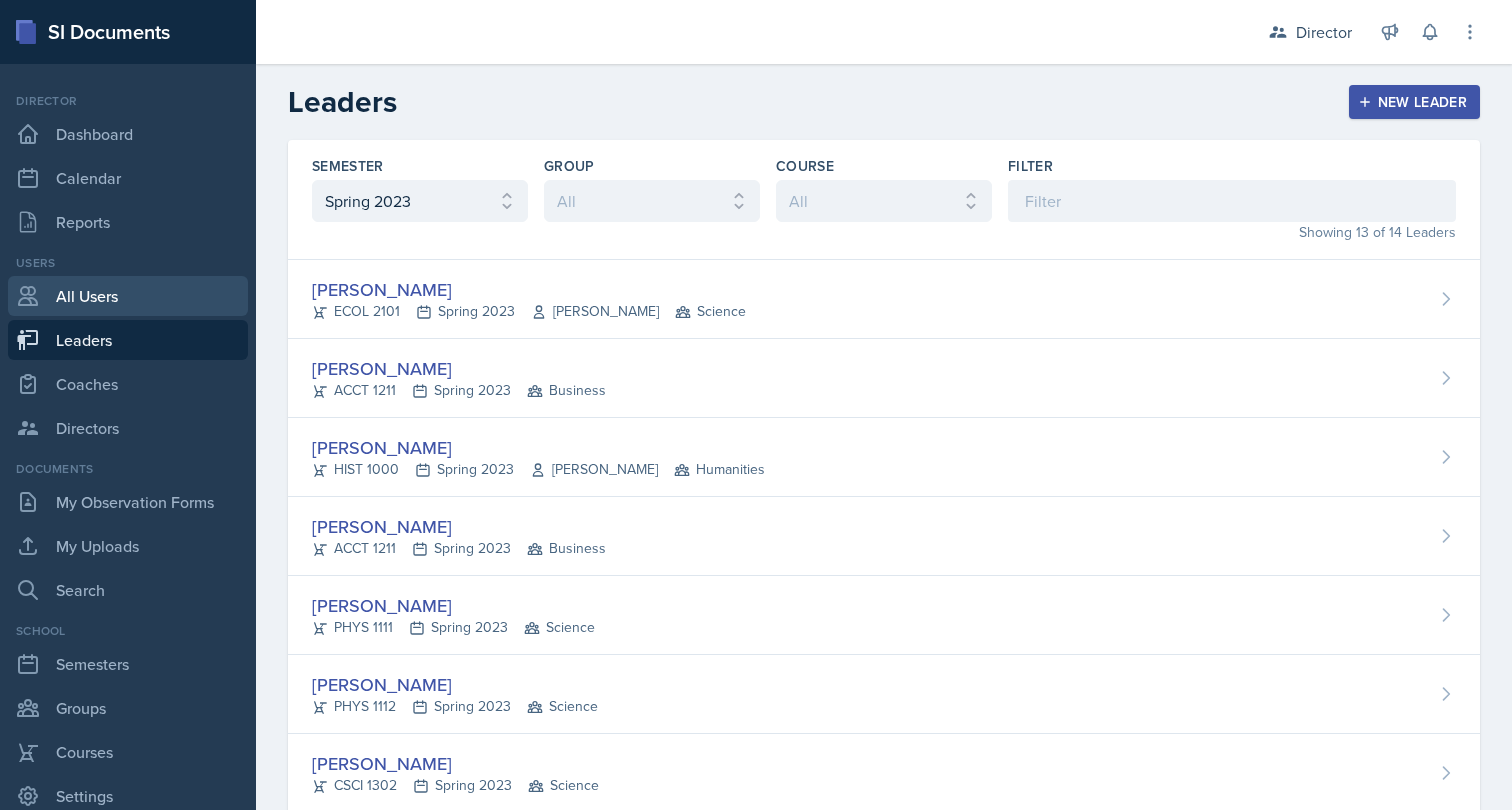 click on "All Users" at bounding box center [128, 296] 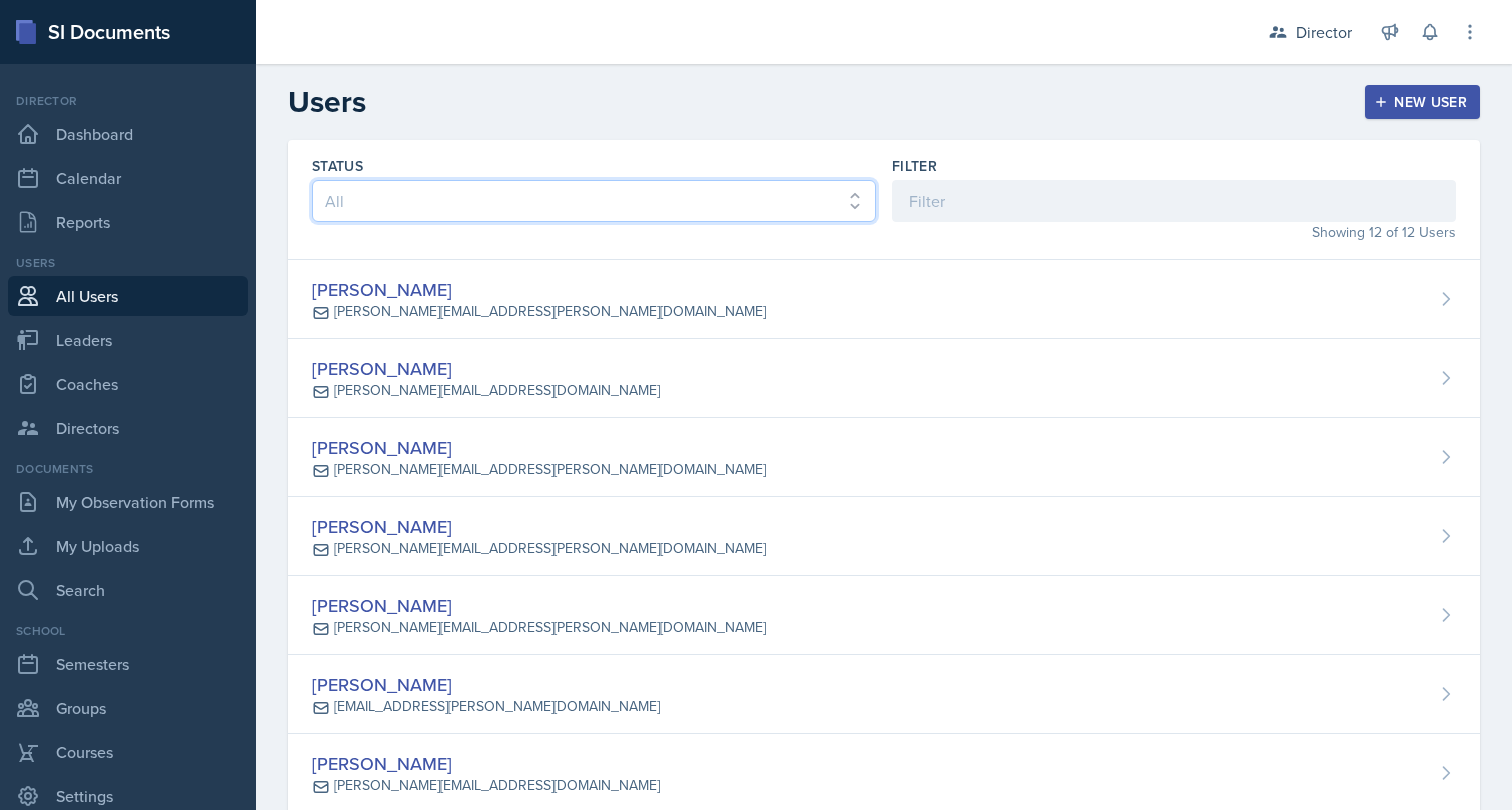click on "All Active Inactive" at bounding box center (594, 201) 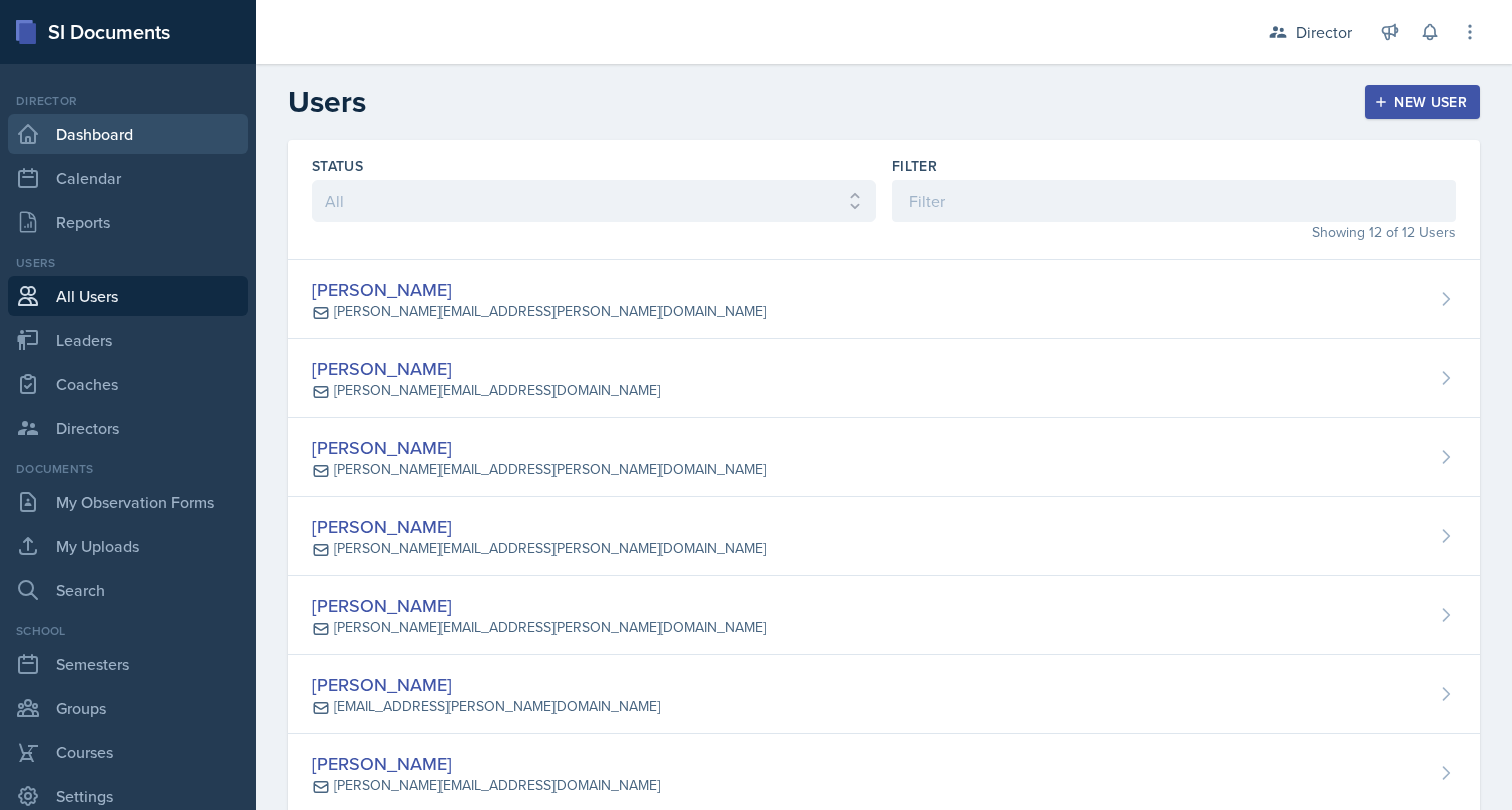 click on "Dashboard" at bounding box center (128, 134) 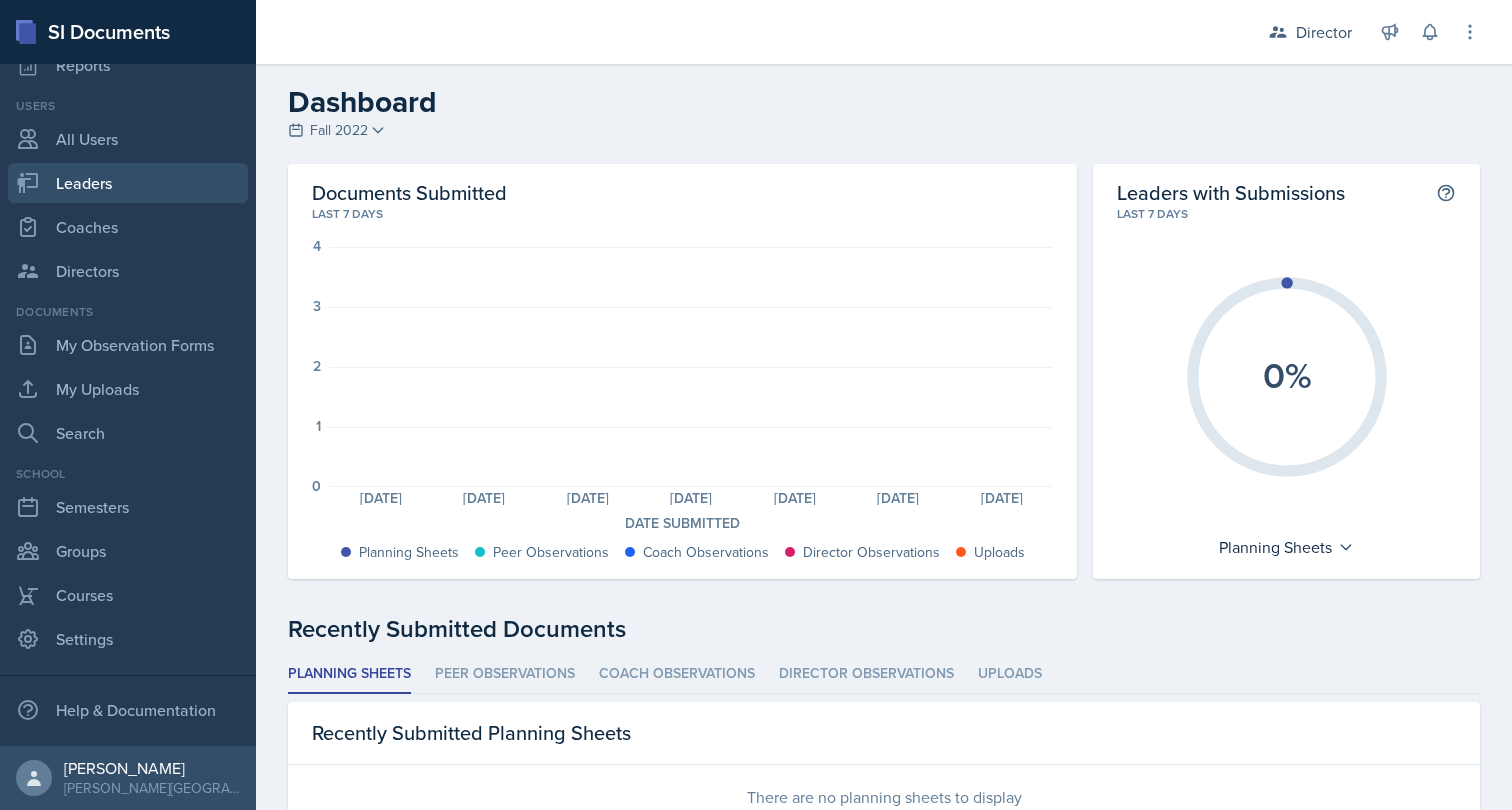 scroll, scrollTop: 0, scrollLeft: 0, axis: both 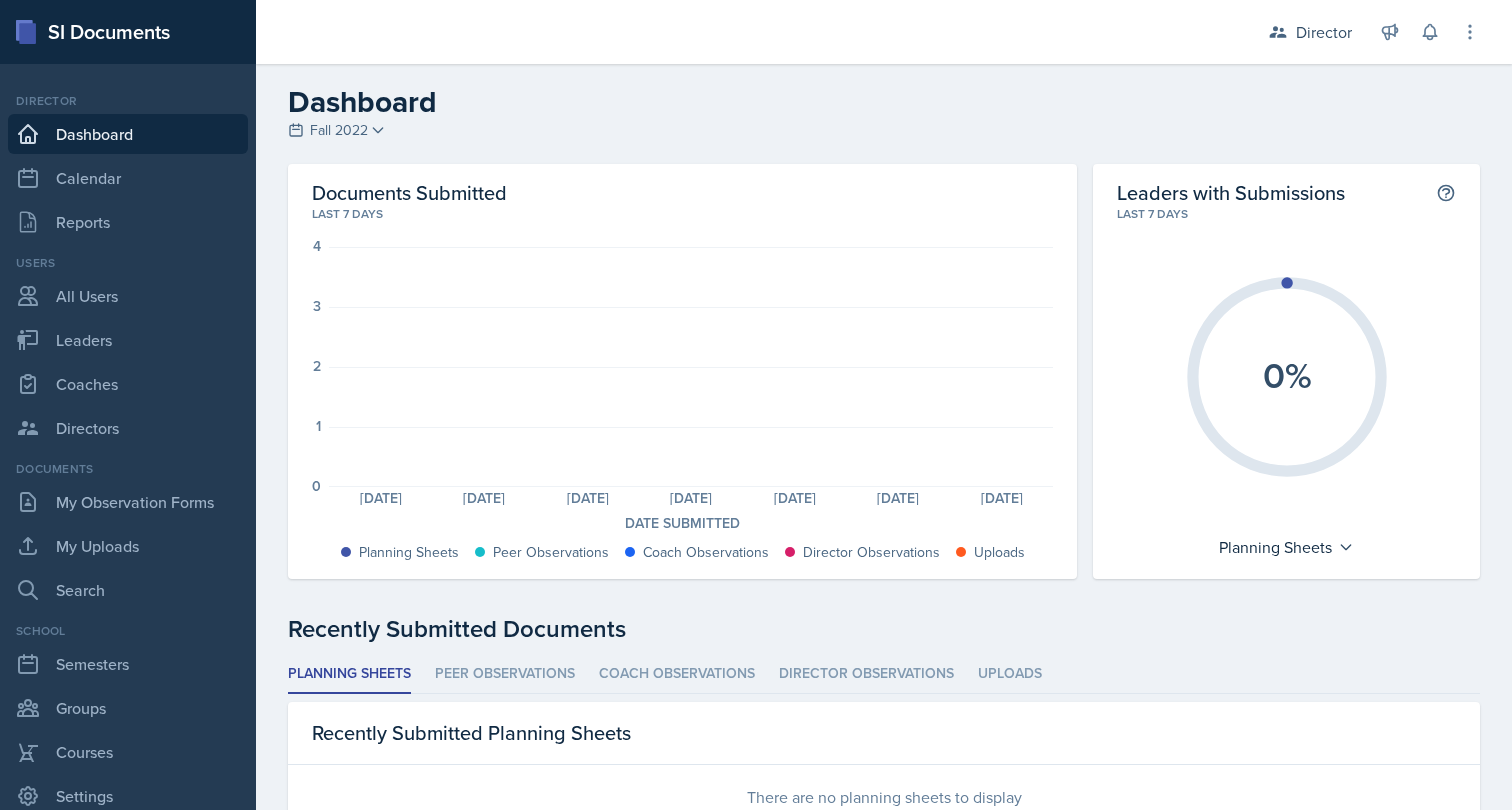click on "0%" 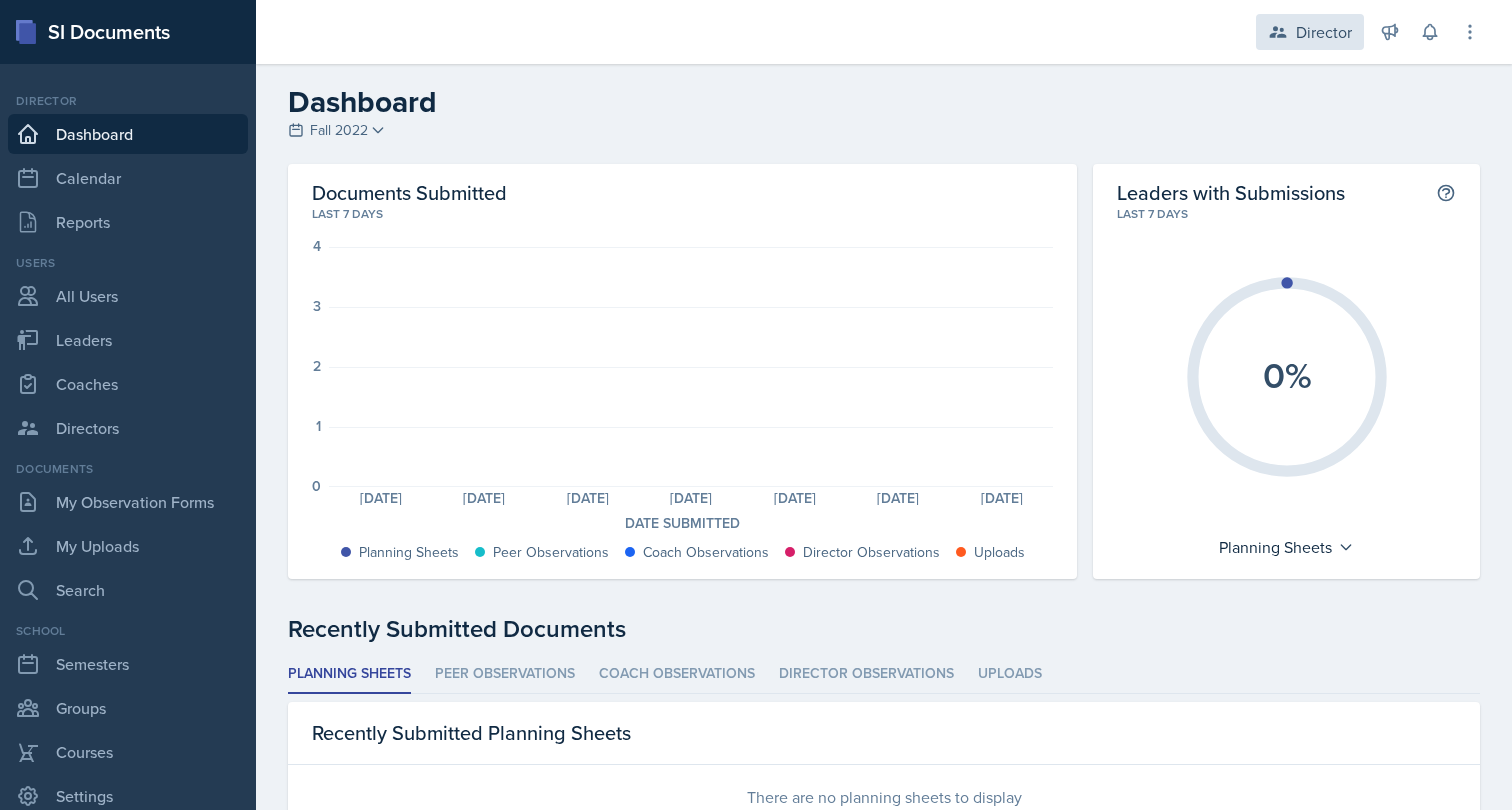 click on "Director" at bounding box center (1310, 32) 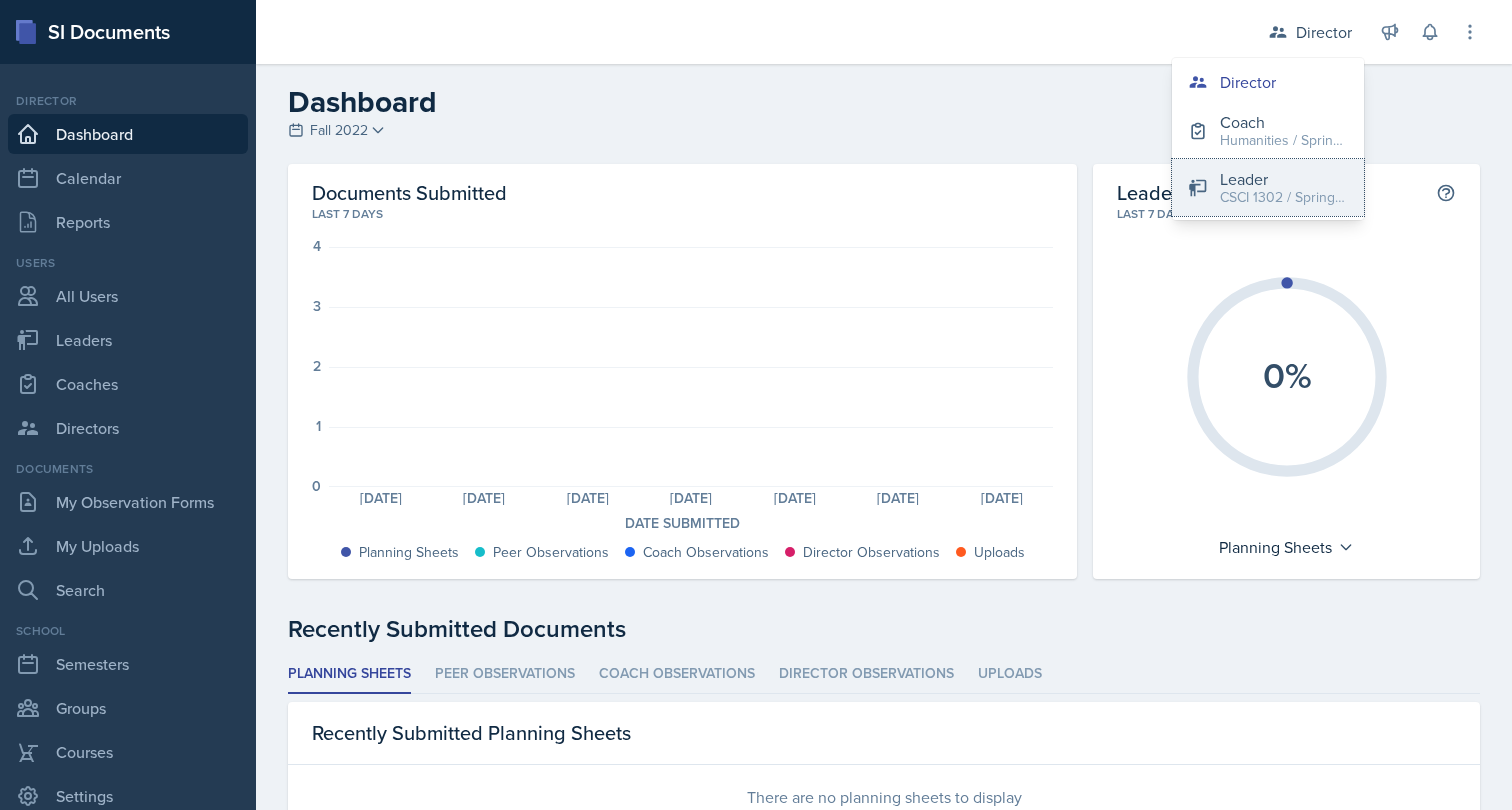 click on "CSCI 1302 / Spring 2023" at bounding box center [1284, 197] 